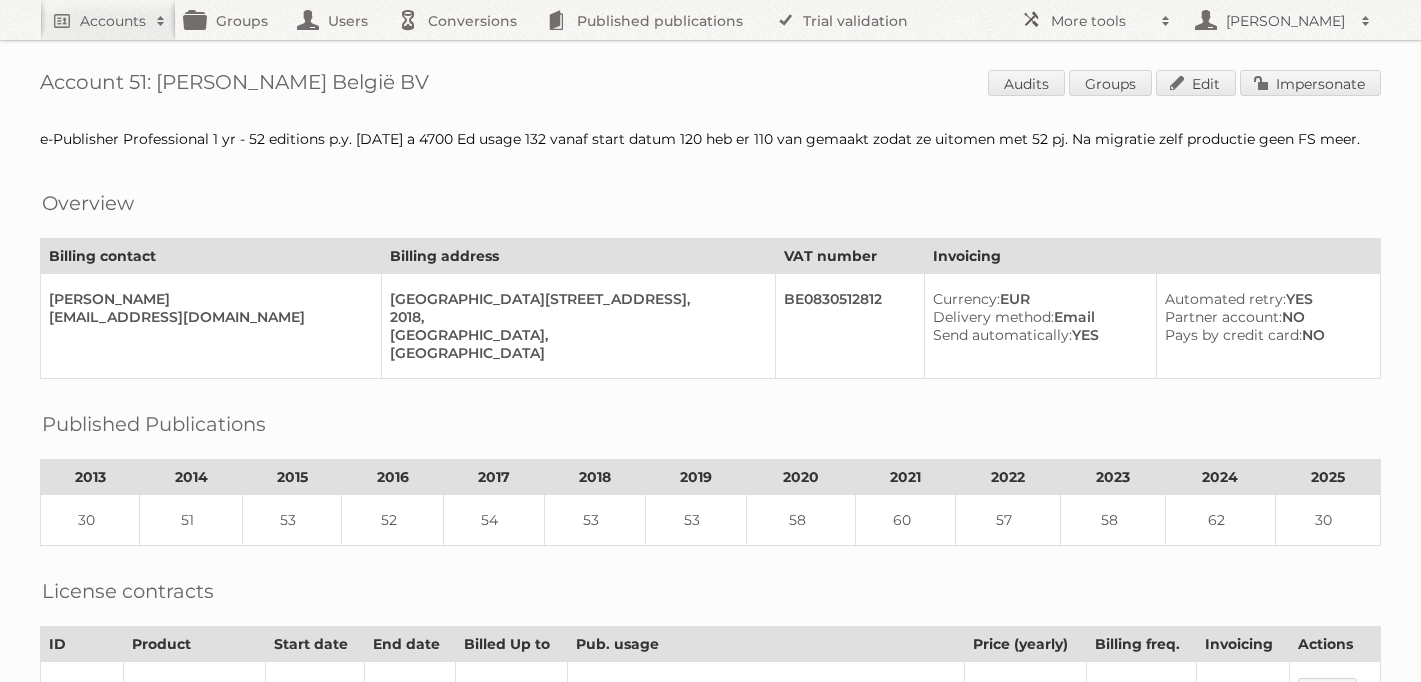 click on "Accounts" at bounding box center [108, 20] 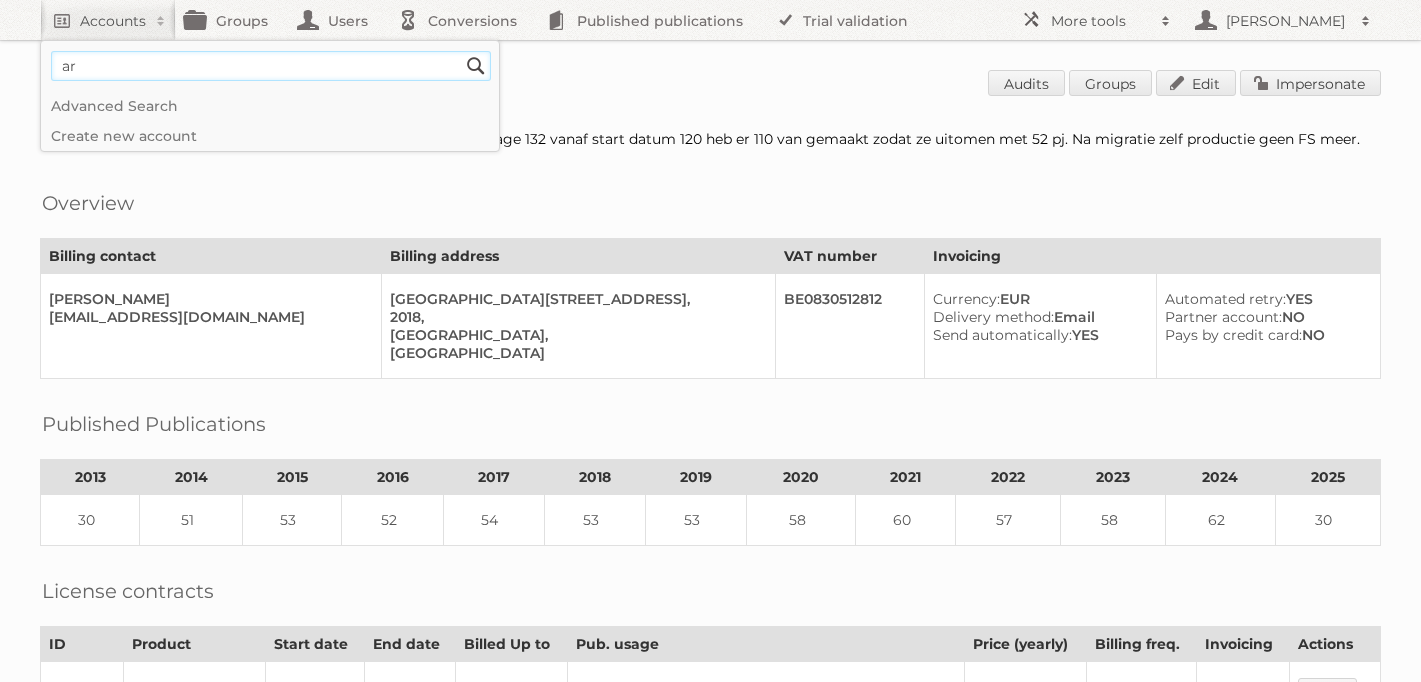 type on "Arhaus" 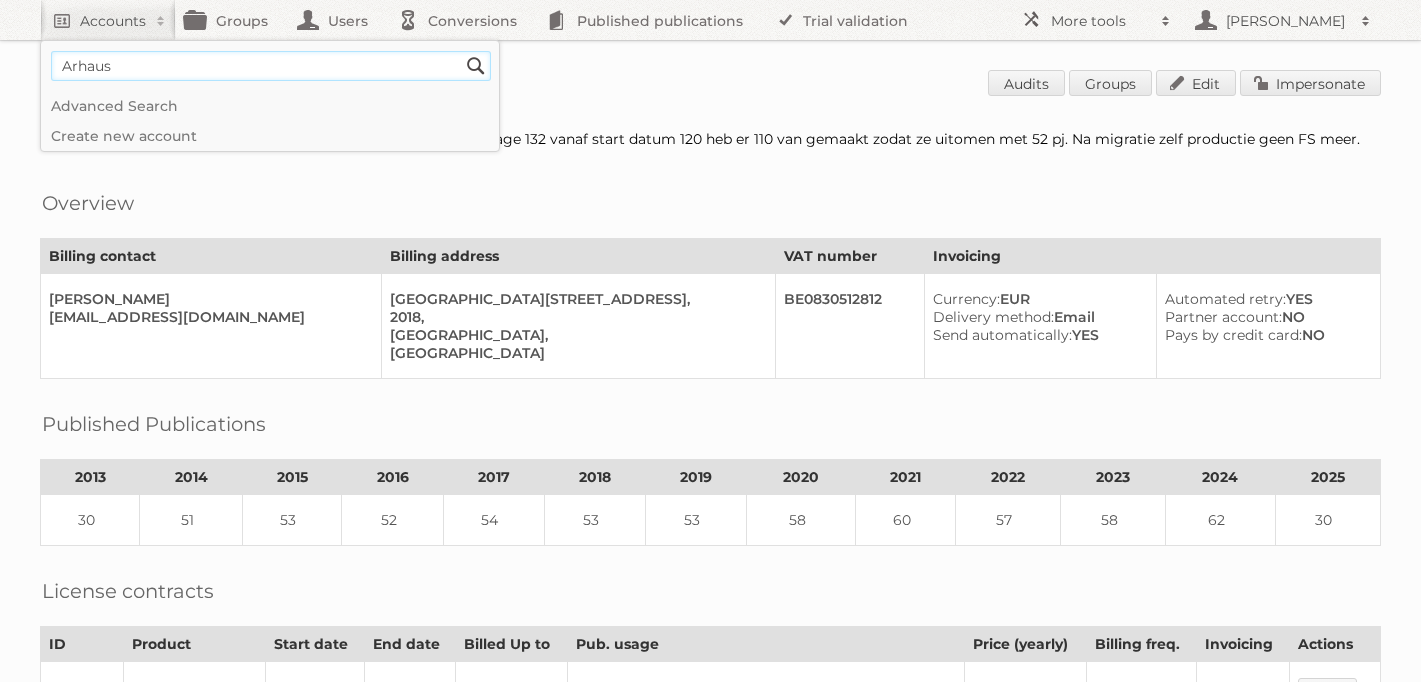 click on "Search" at bounding box center [476, 66] 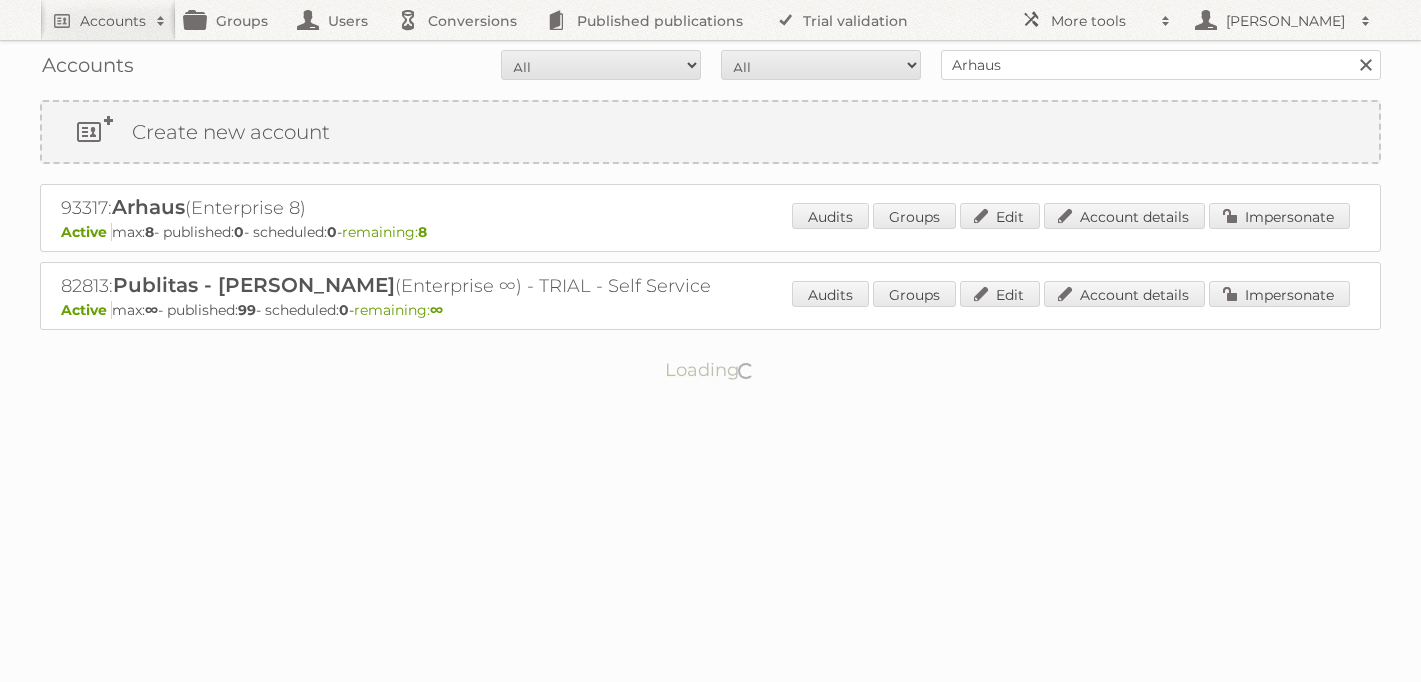 scroll, scrollTop: 0, scrollLeft: 0, axis: both 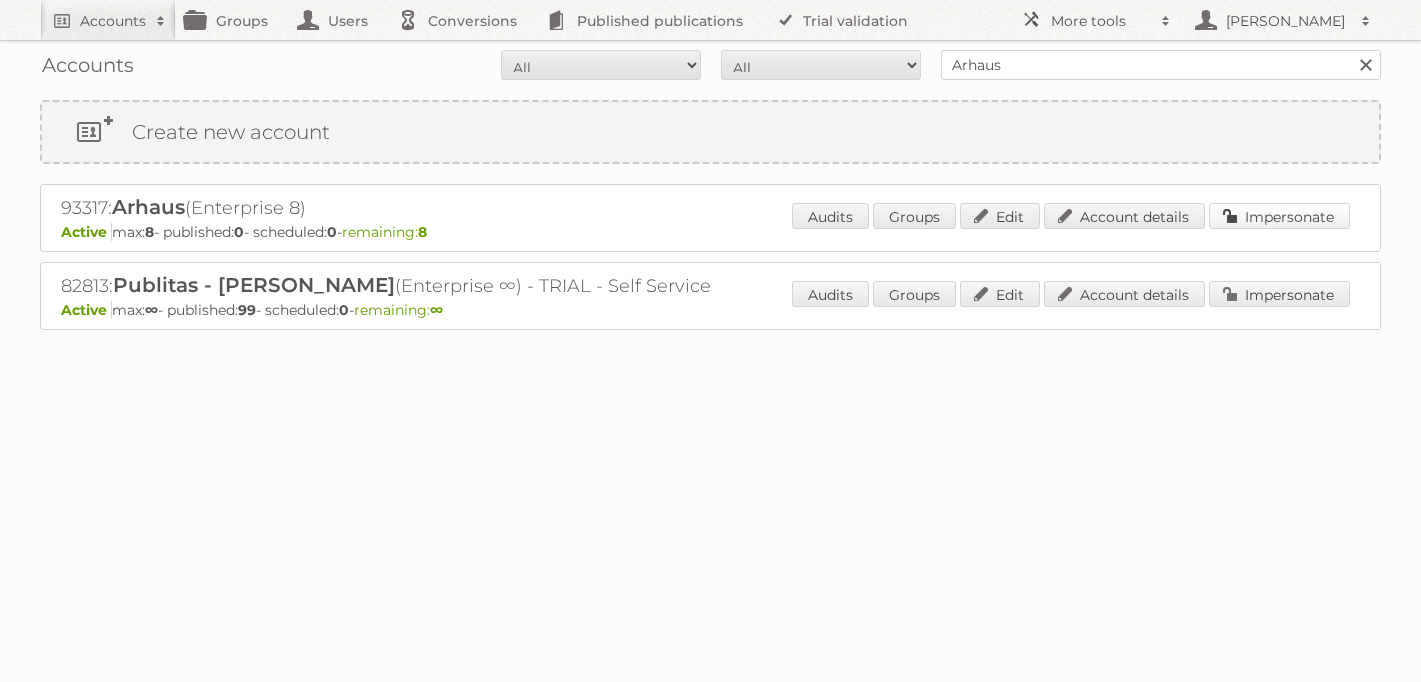 click on "Impersonate" at bounding box center (1279, 216) 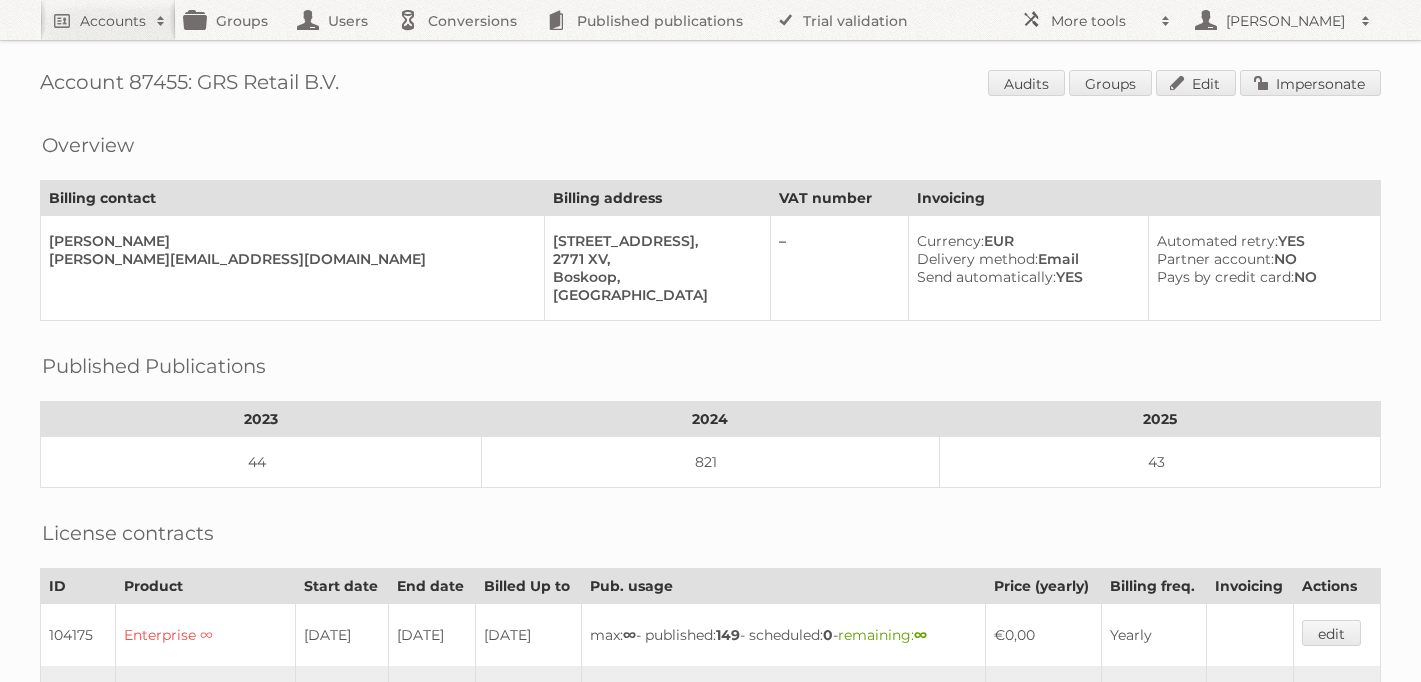 scroll, scrollTop: 95, scrollLeft: 0, axis: vertical 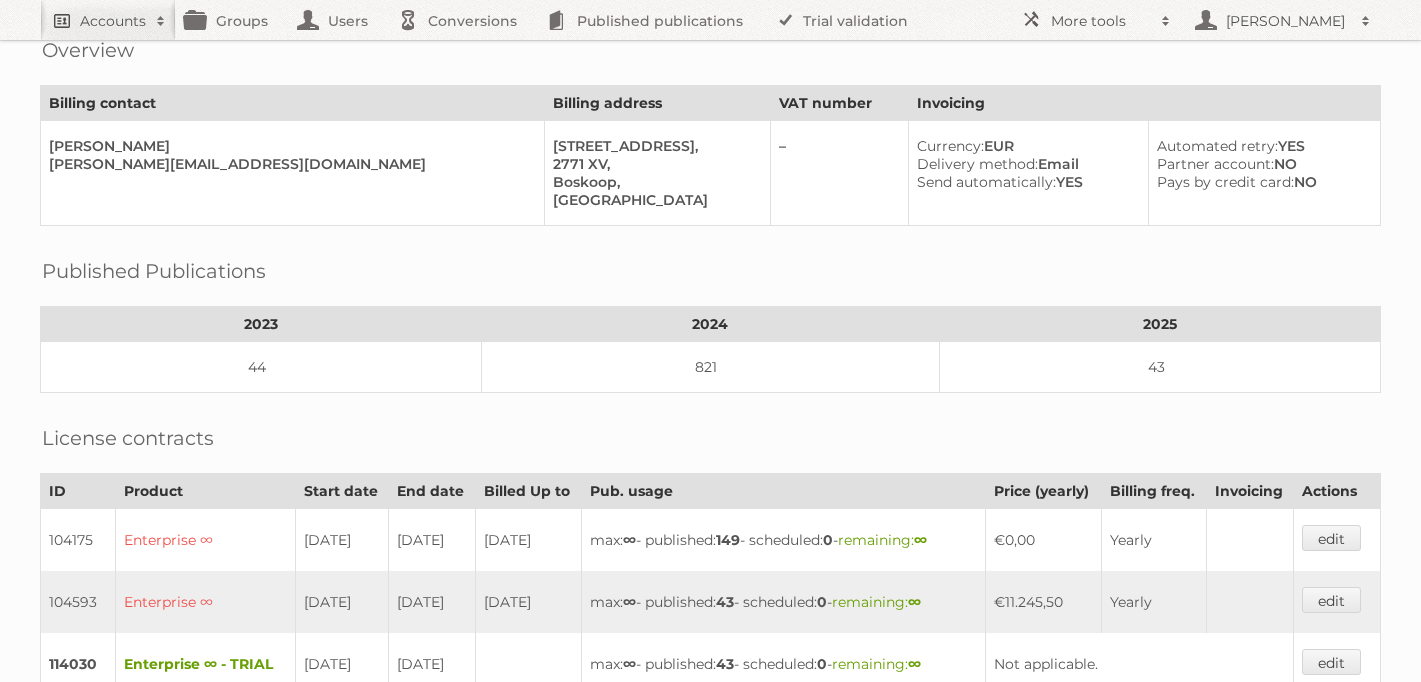 click on "Accounts" at bounding box center [113, 21] 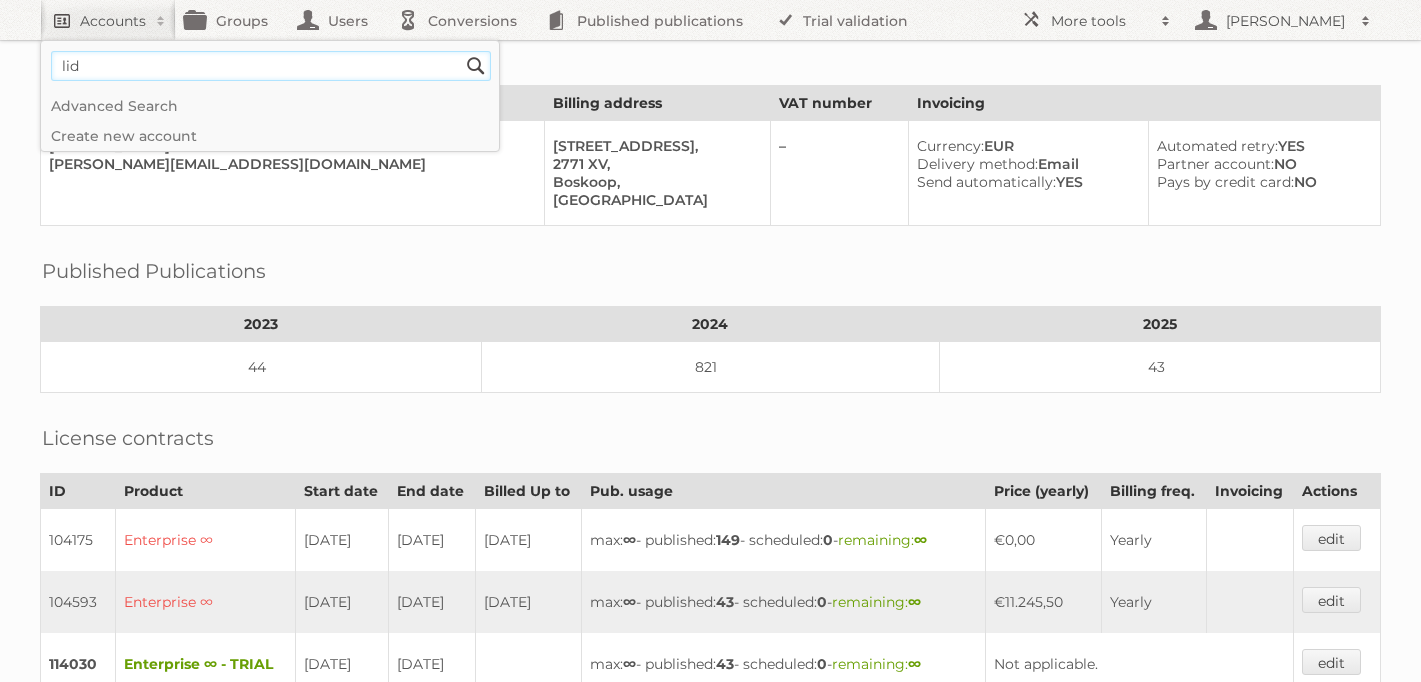 type on "lidl" 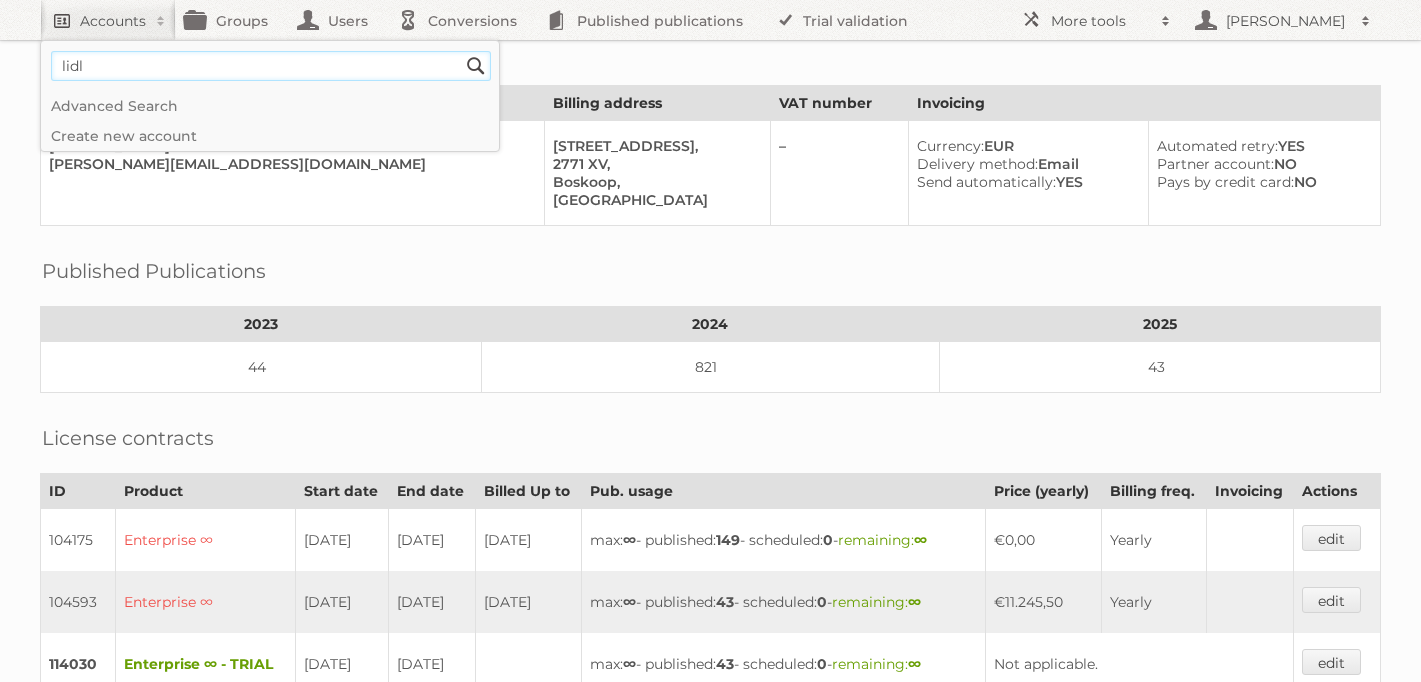 click on "Search" at bounding box center [476, 66] 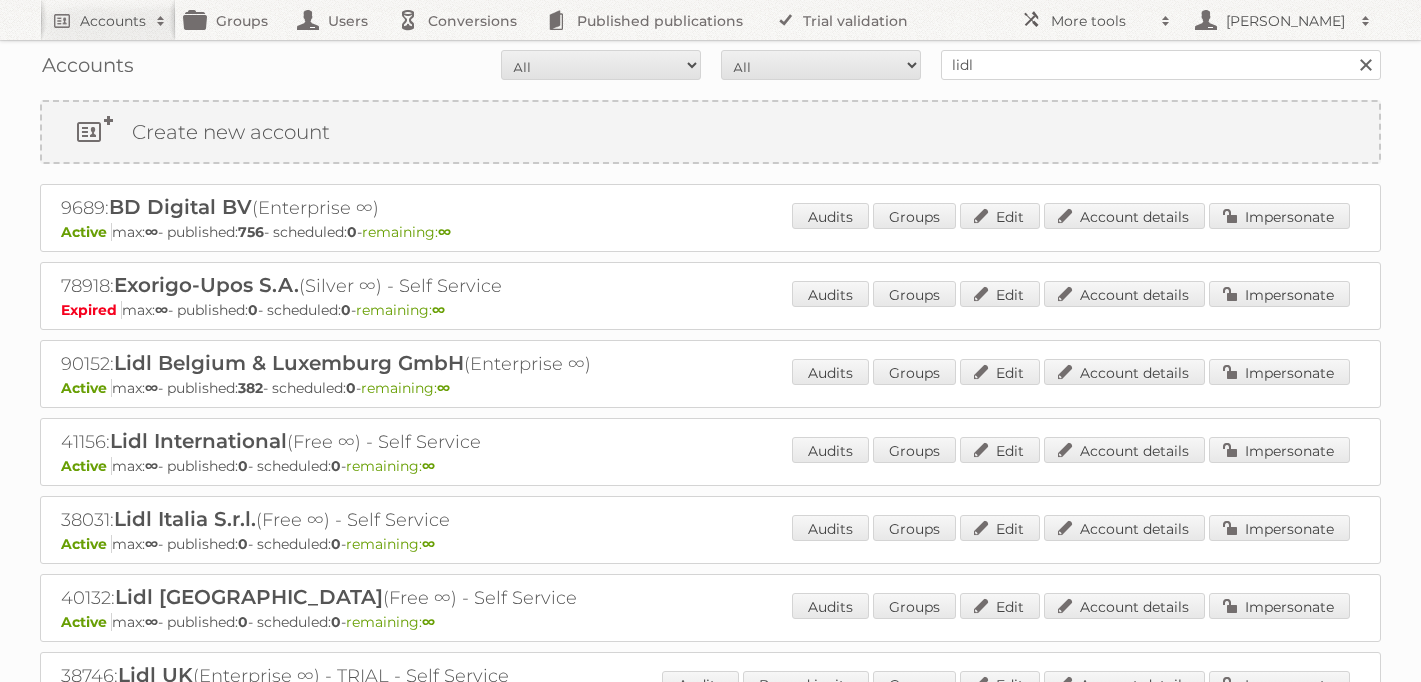 scroll, scrollTop: 0, scrollLeft: 0, axis: both 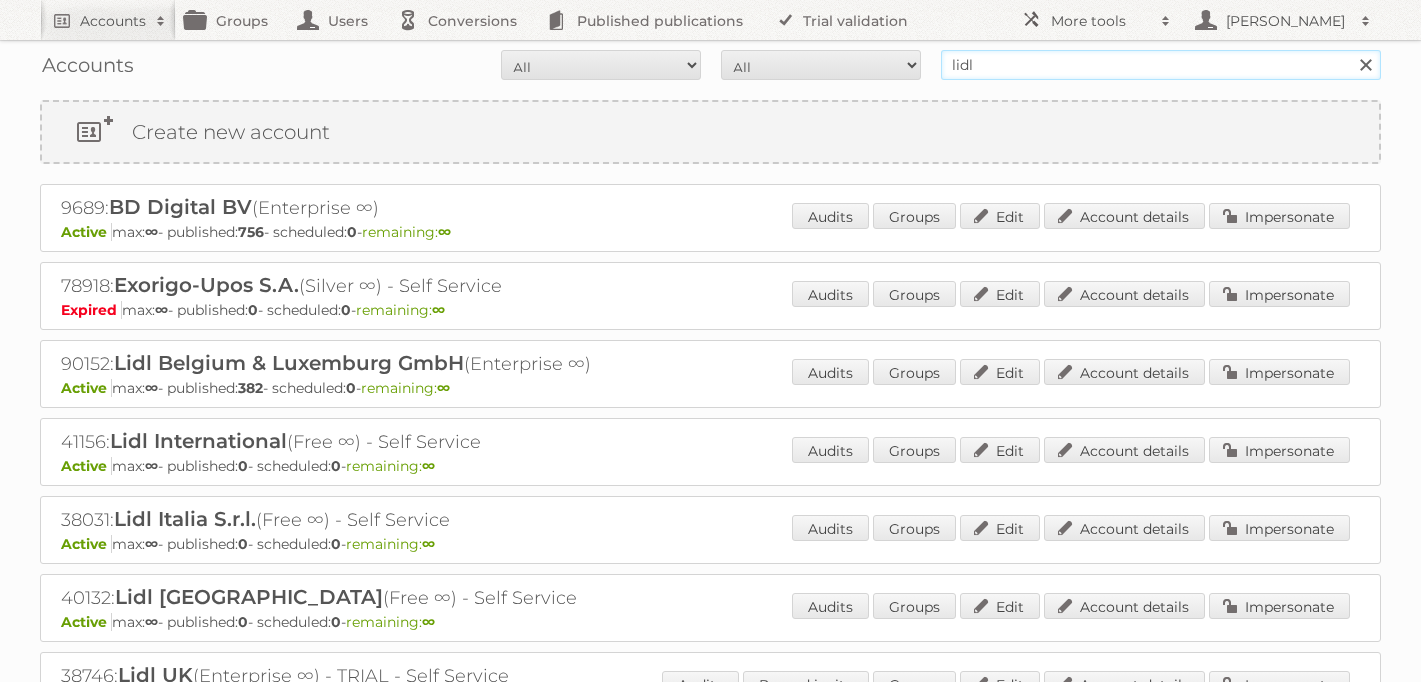 click on "lidl" at bounding box center (1161, 65) 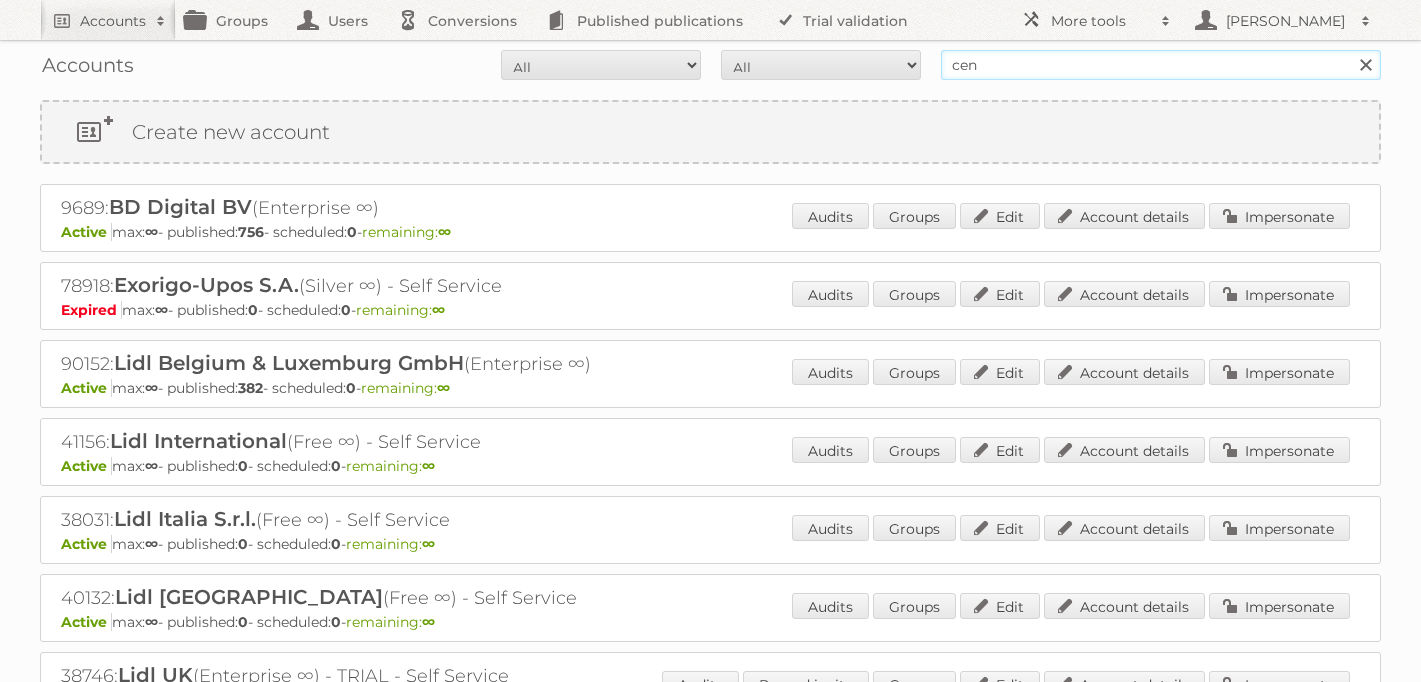 type on "cencosud argentina" 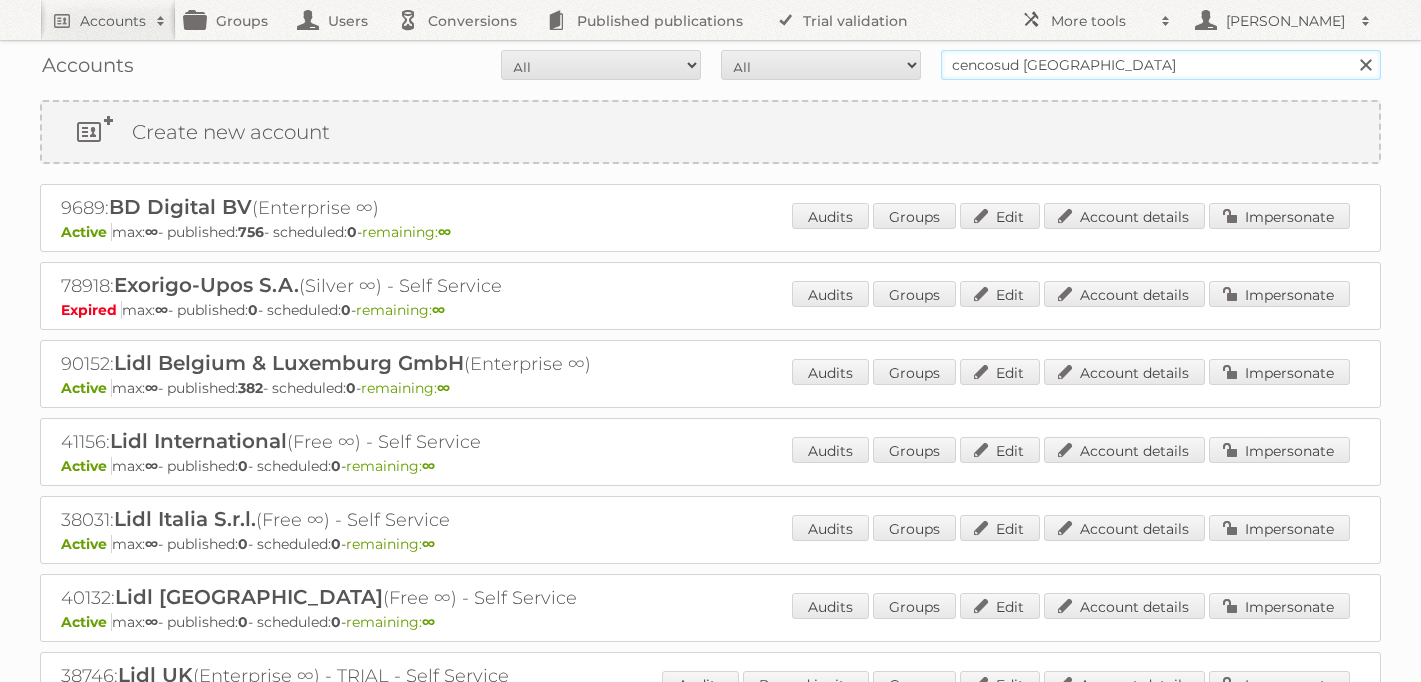 click on "Search" at bounding box center [1365, 65] 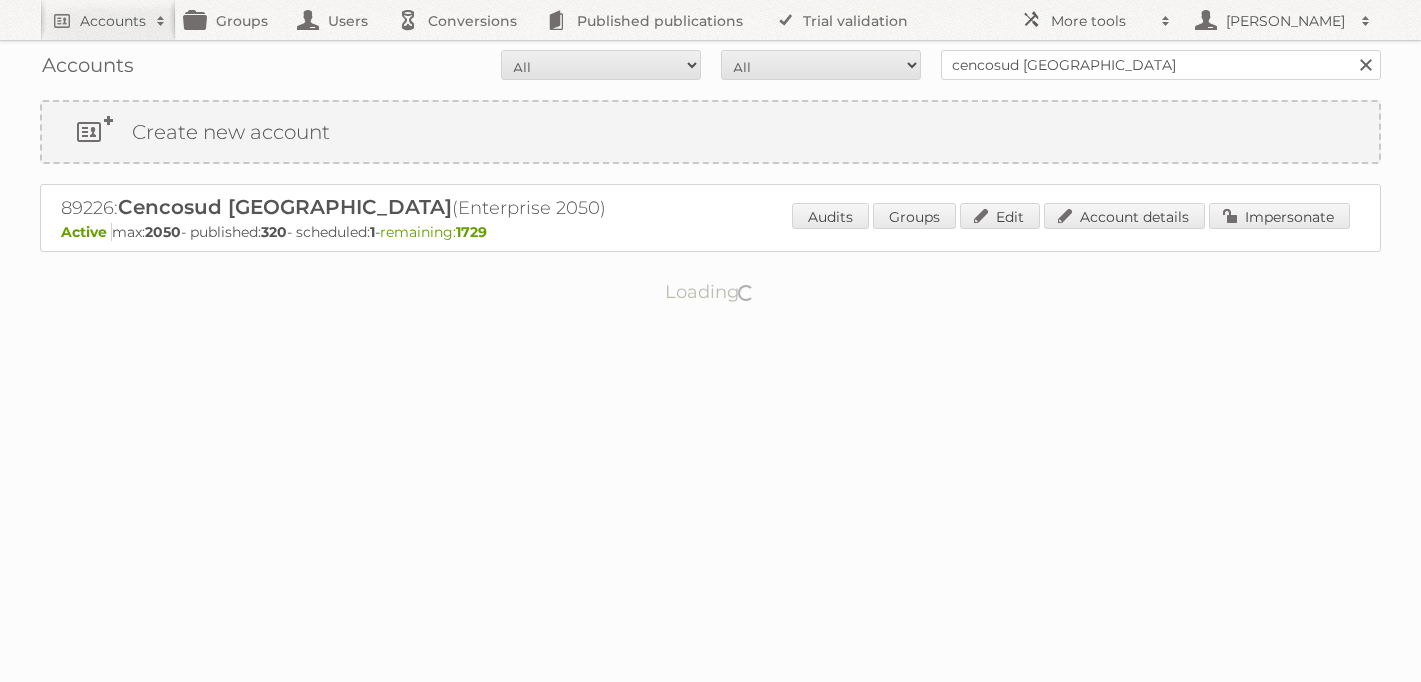 scroll, scrollTop: 0, scrollLeft: 0, axis: both 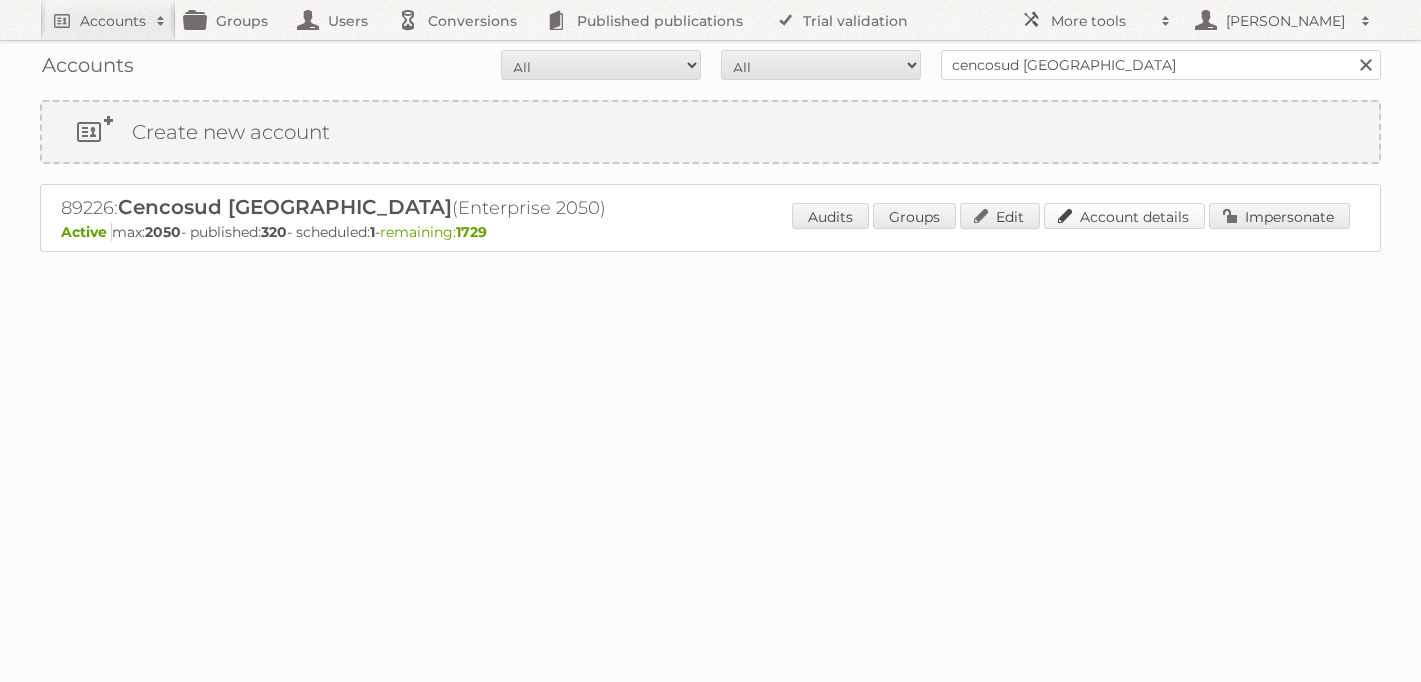 click on "Account details" at bounding box center (1124, 216) 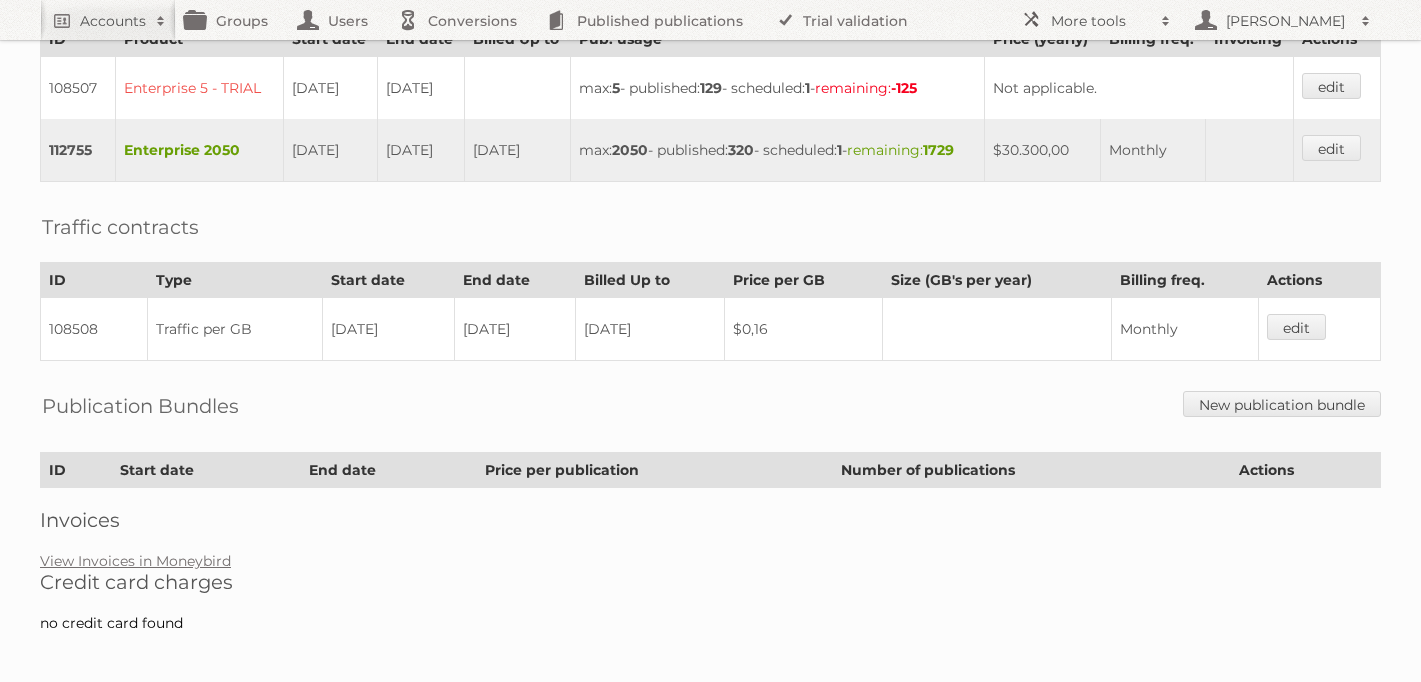 scroll, scrollTop: 643, scrollLeft: 0, axis: vertical 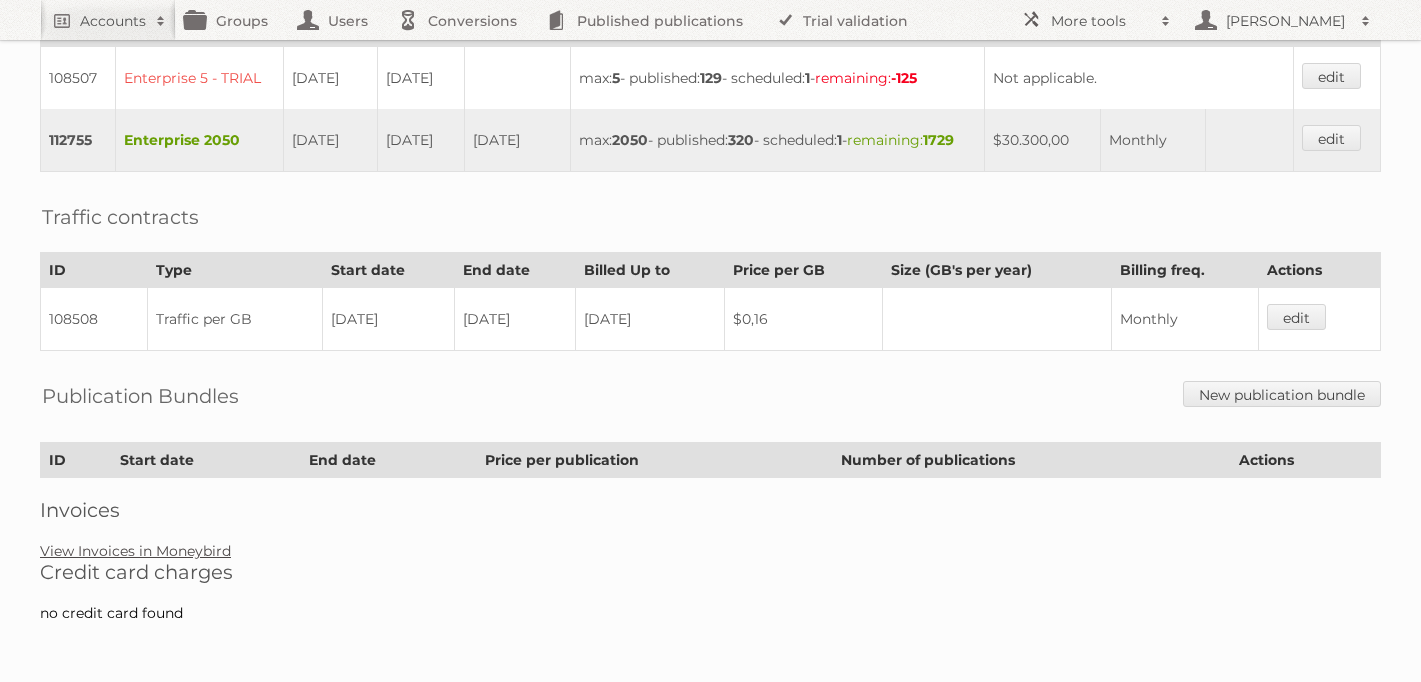 click on "View Invoices in Moneybird" at bounding box center (135, 551) 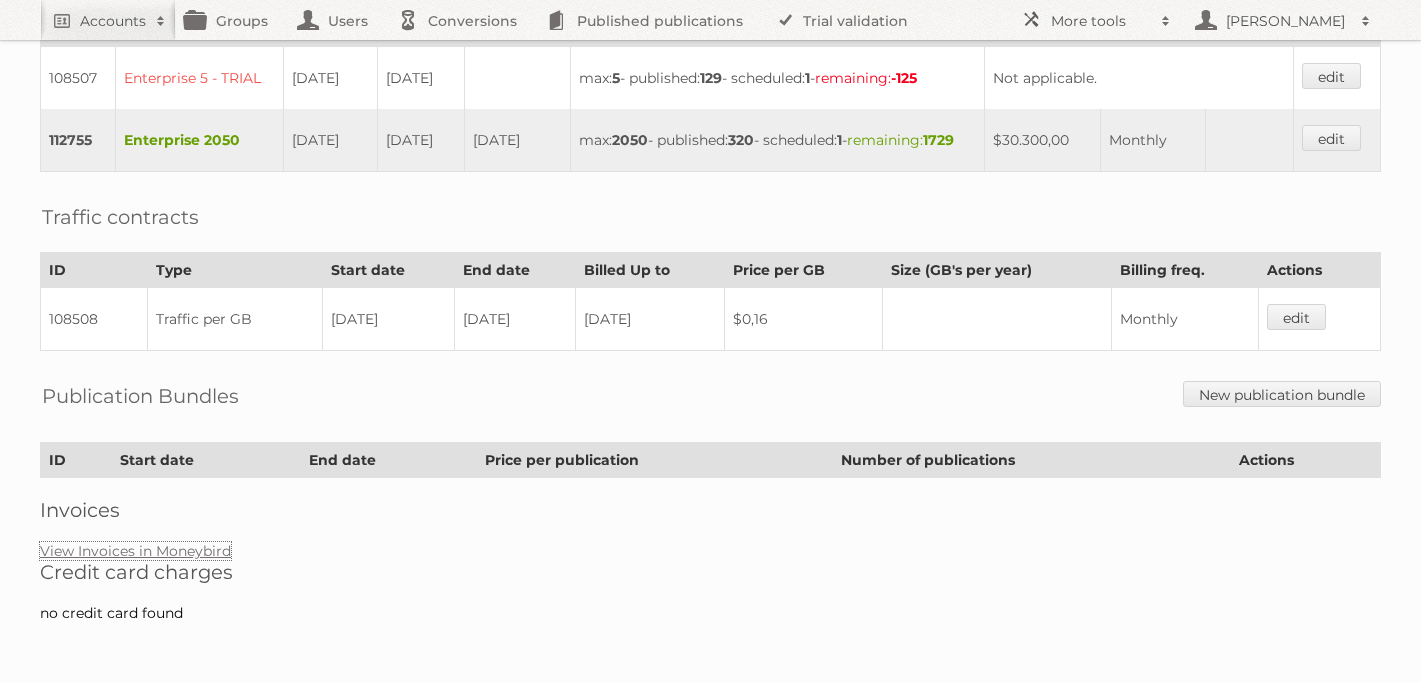 scroll, scrollTop: 0, scrollLeft: 0, axis: both 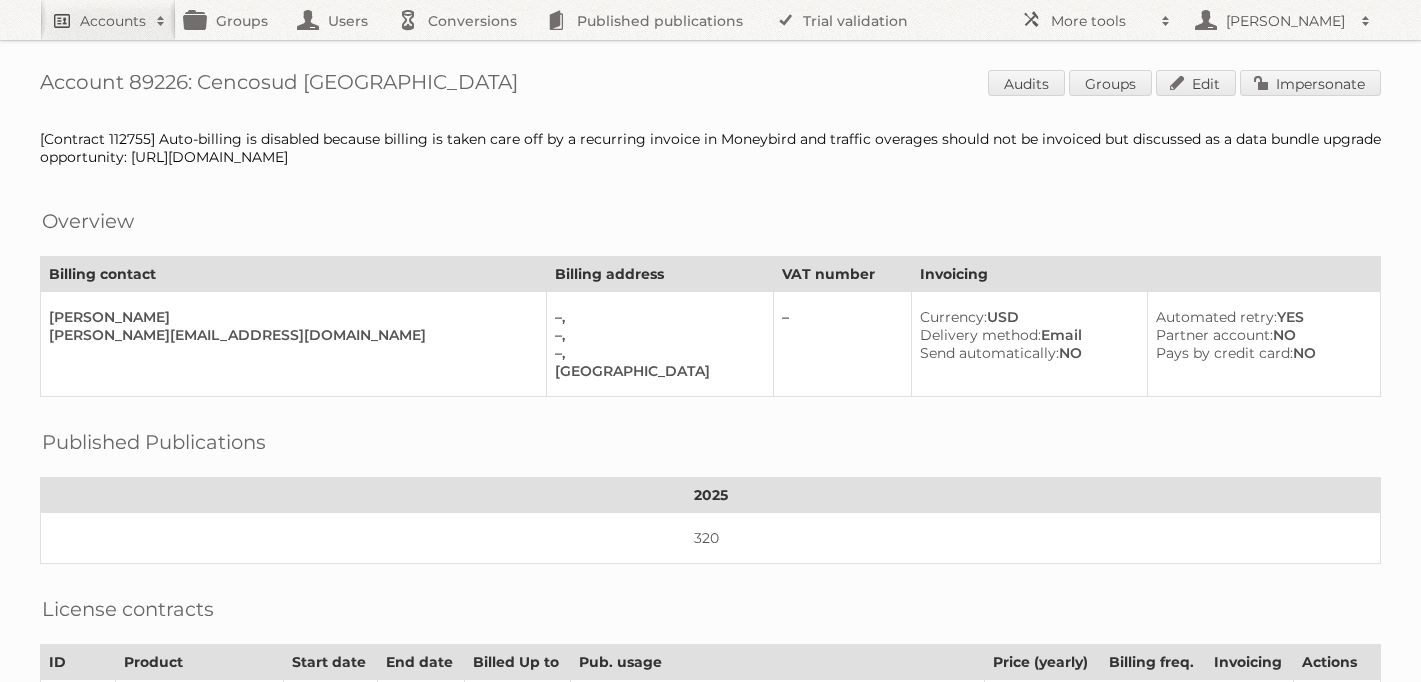 click on "Accounts" at bounding box center (108, 20) 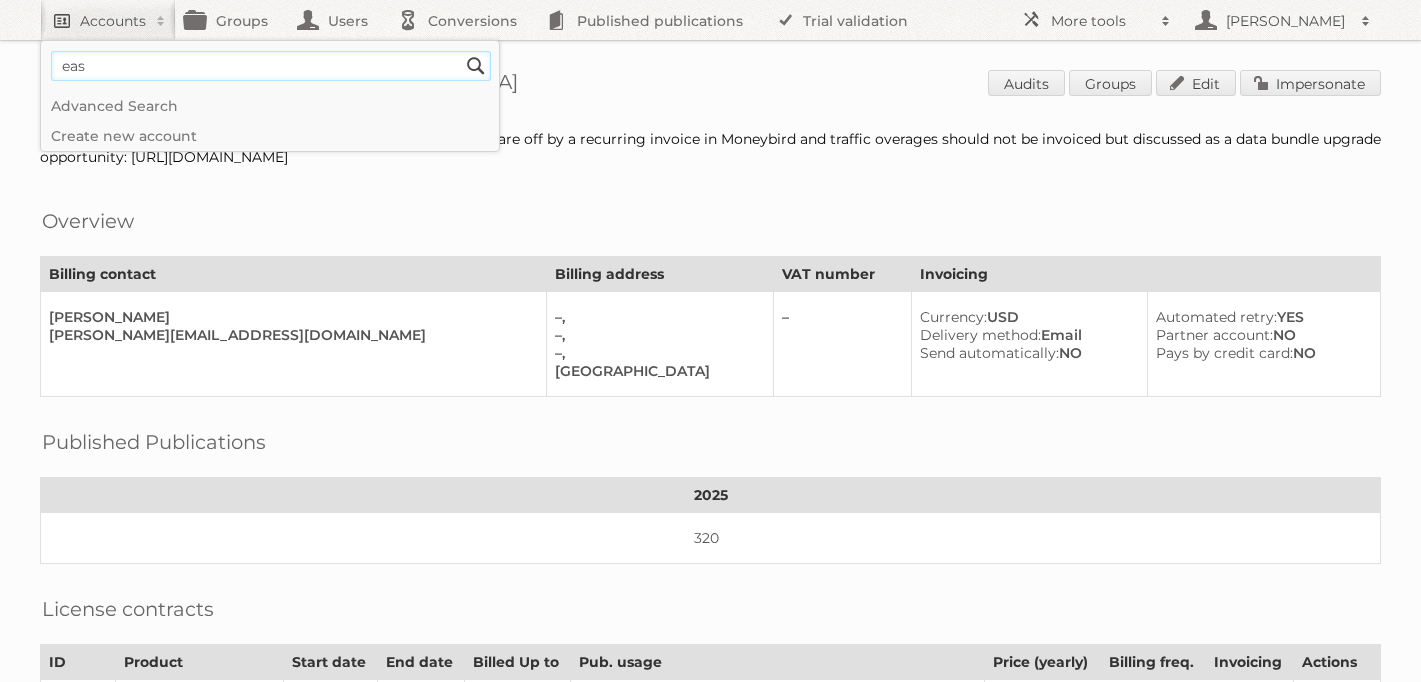 type on "easy argentina" 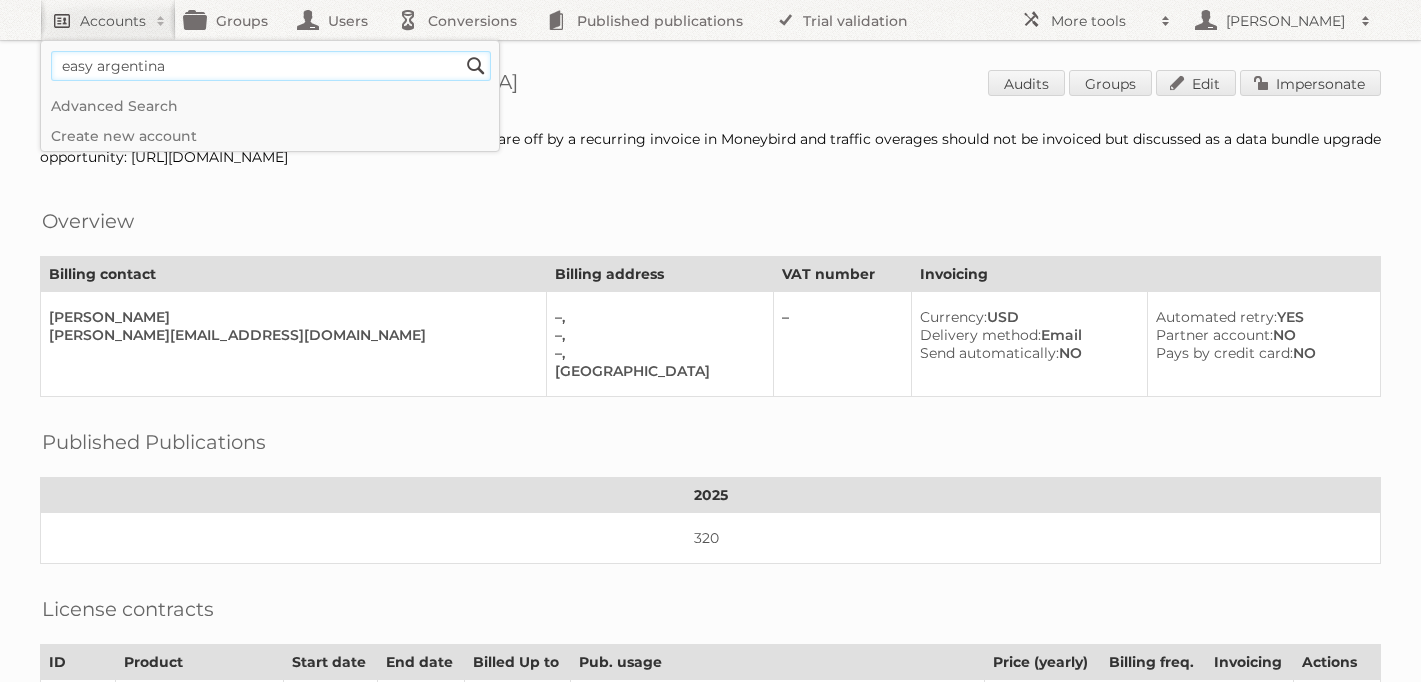 click on "Search" at bounding box center [476, 66] 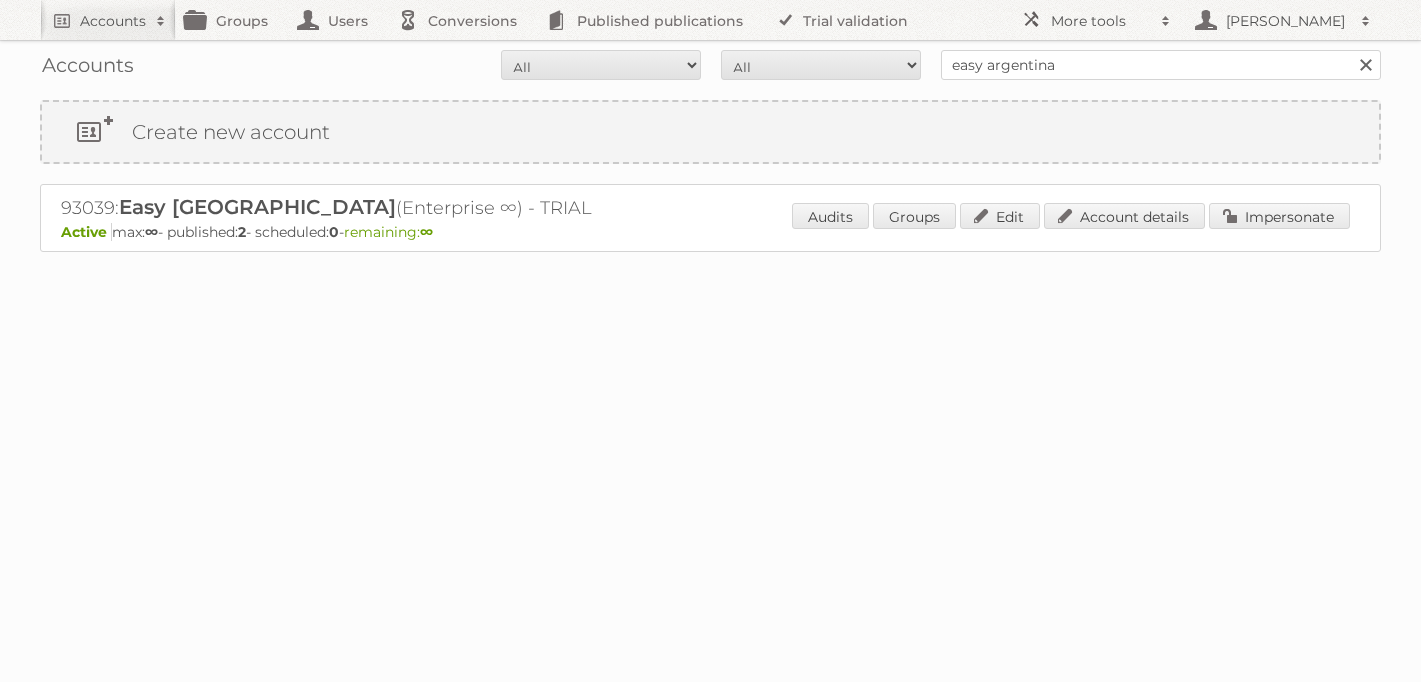 scroll, scrollTop: 0, scrollLeft: 0, axis: both 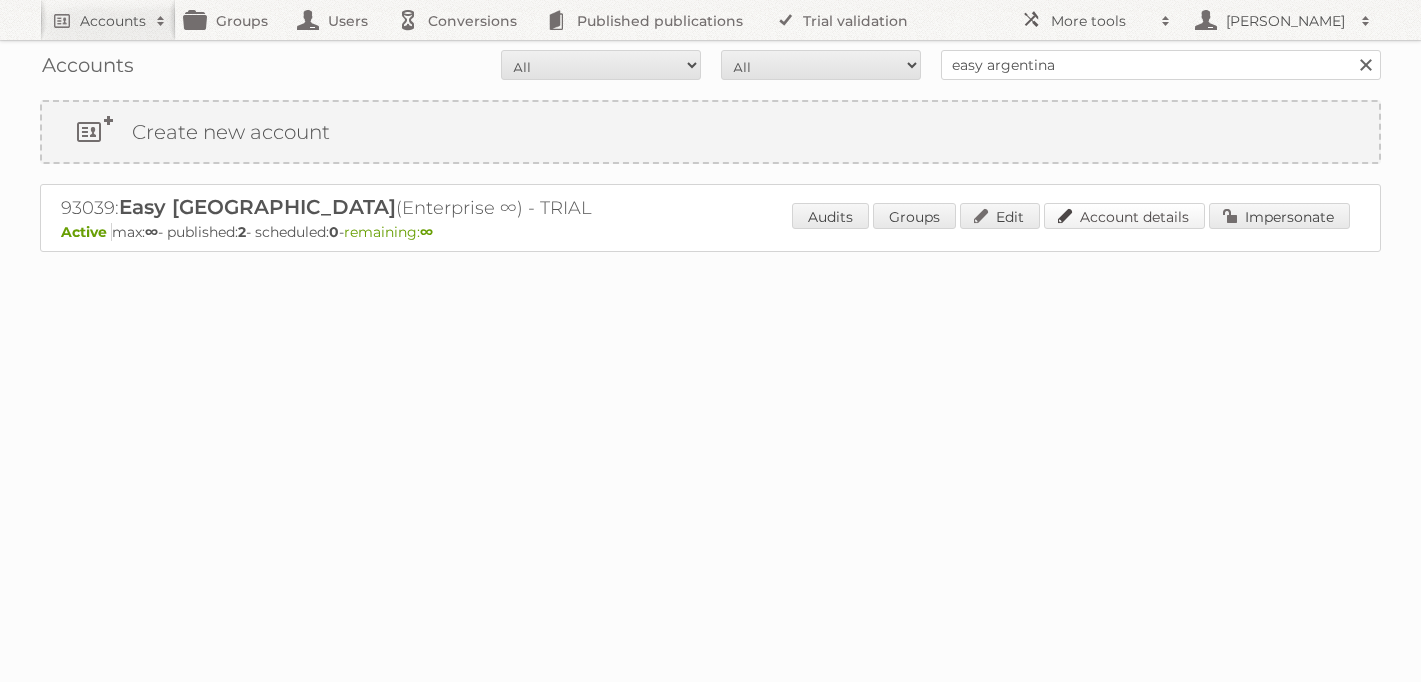click on "Account details" at bounding box center [1124, 216] 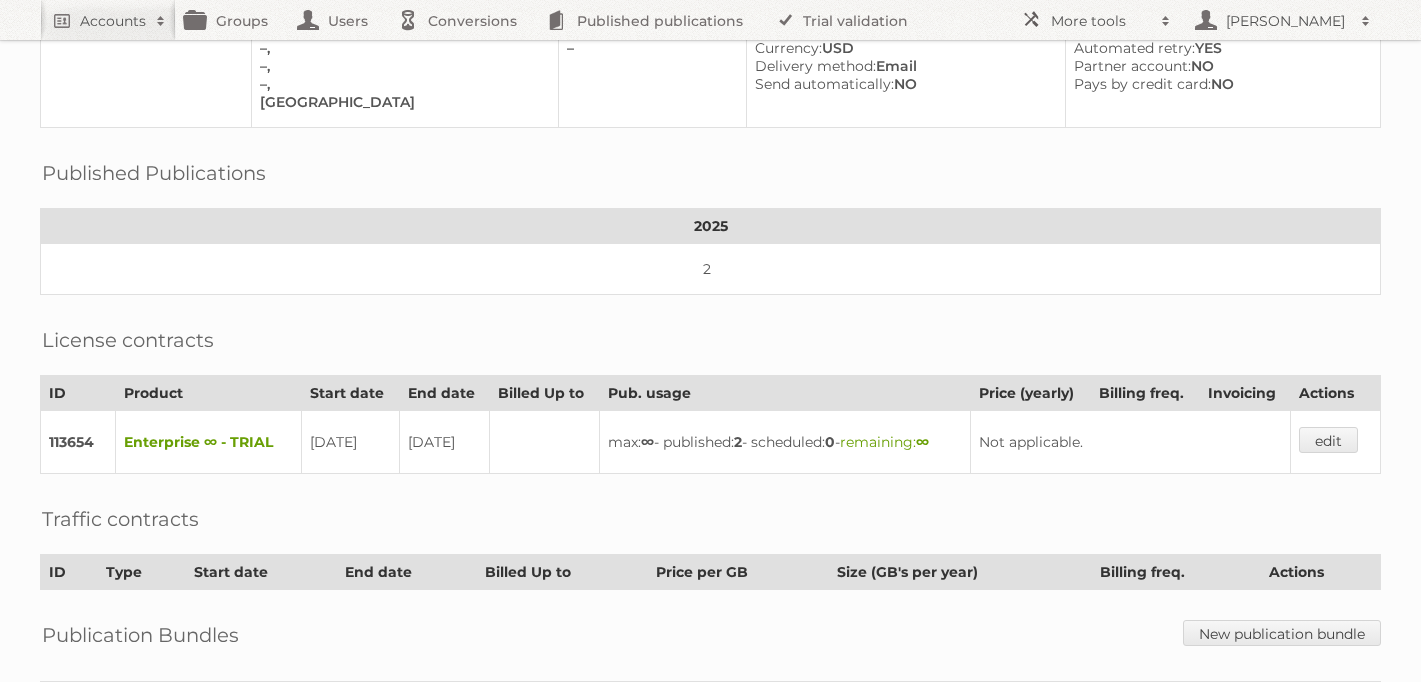scroll, scrollTop: 179, scrollLeft: 0, axis: vertical 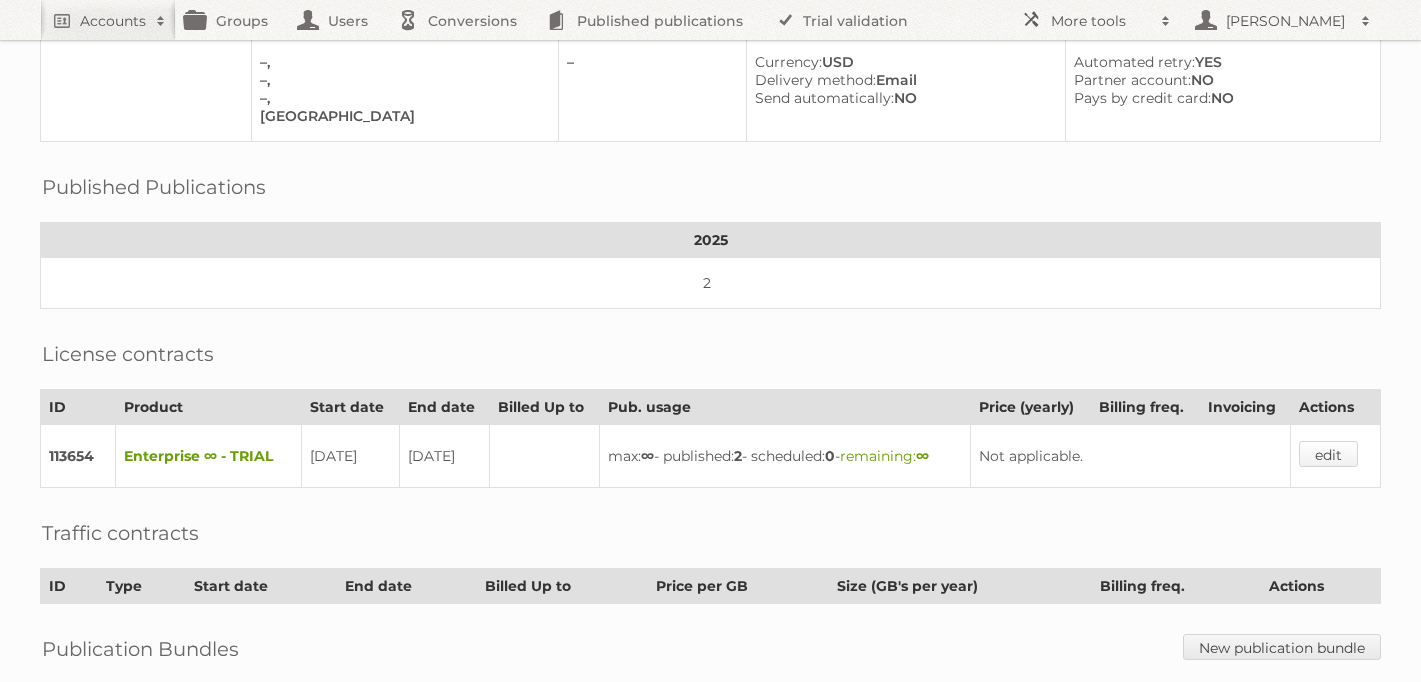 click on "edit" at bounding box center (1328, 454) 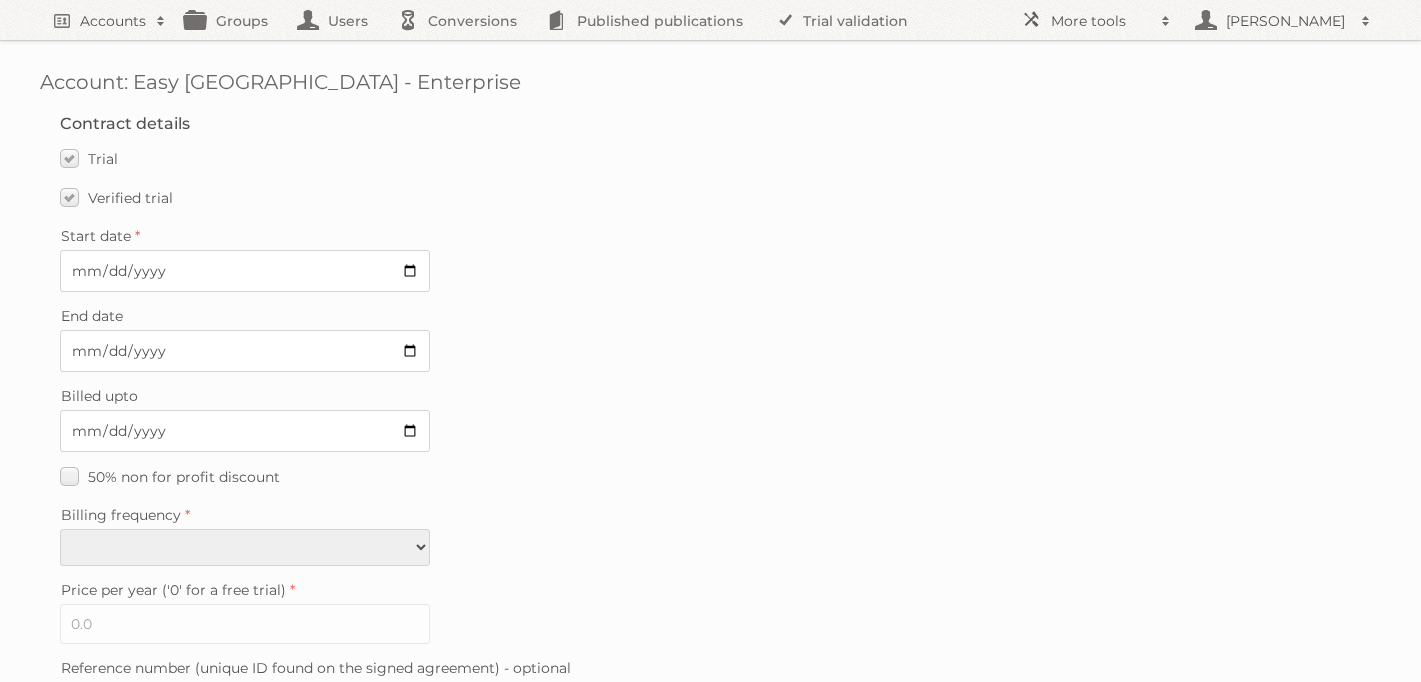 scroll, scrollTop: 0, scrollLeft: 0, axis: both 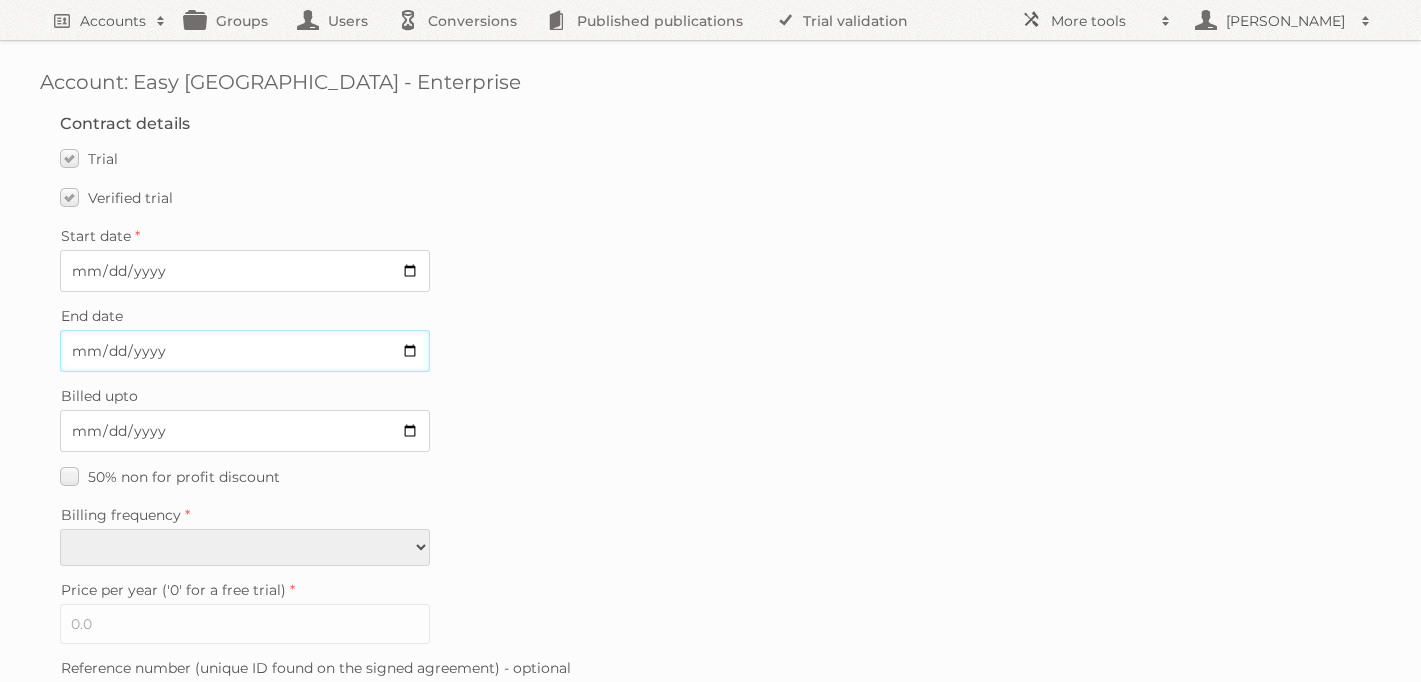 click on "[DATE]" at bounding box center [245, 351] 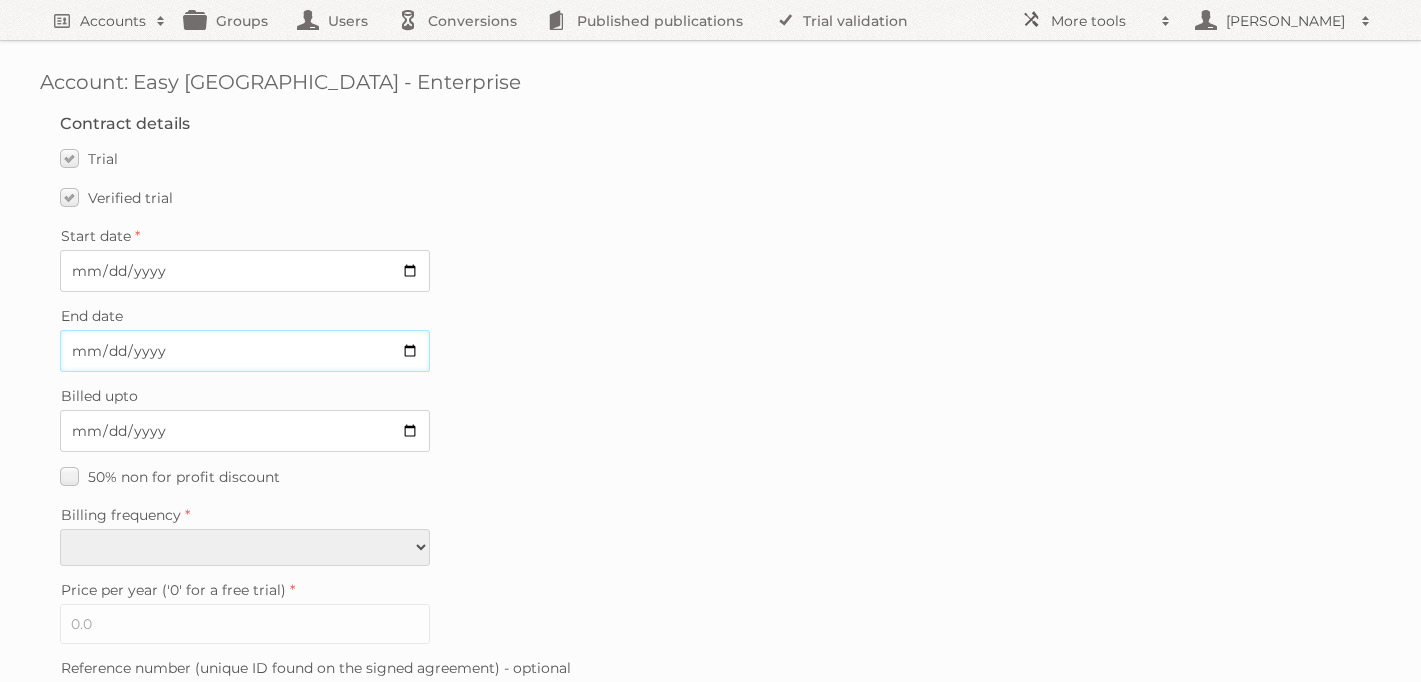 type 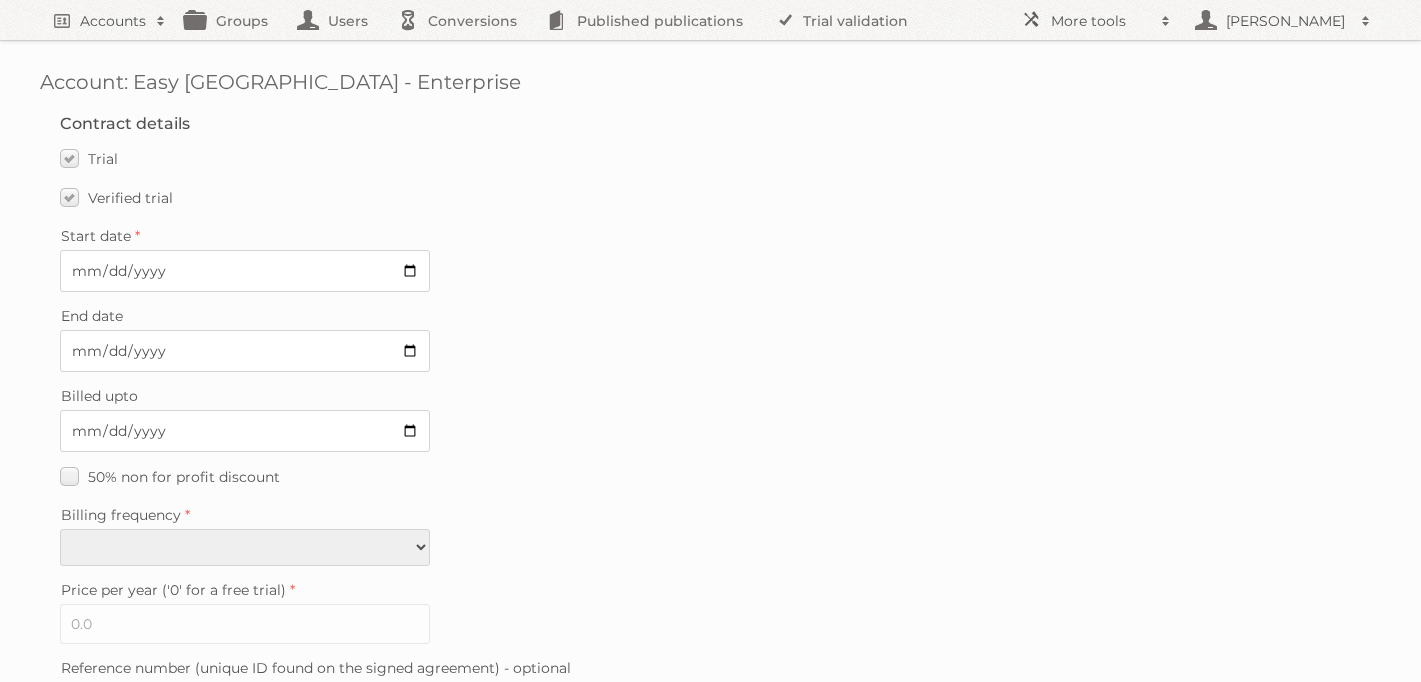 click on "End date" at bounding box center (710, 316) 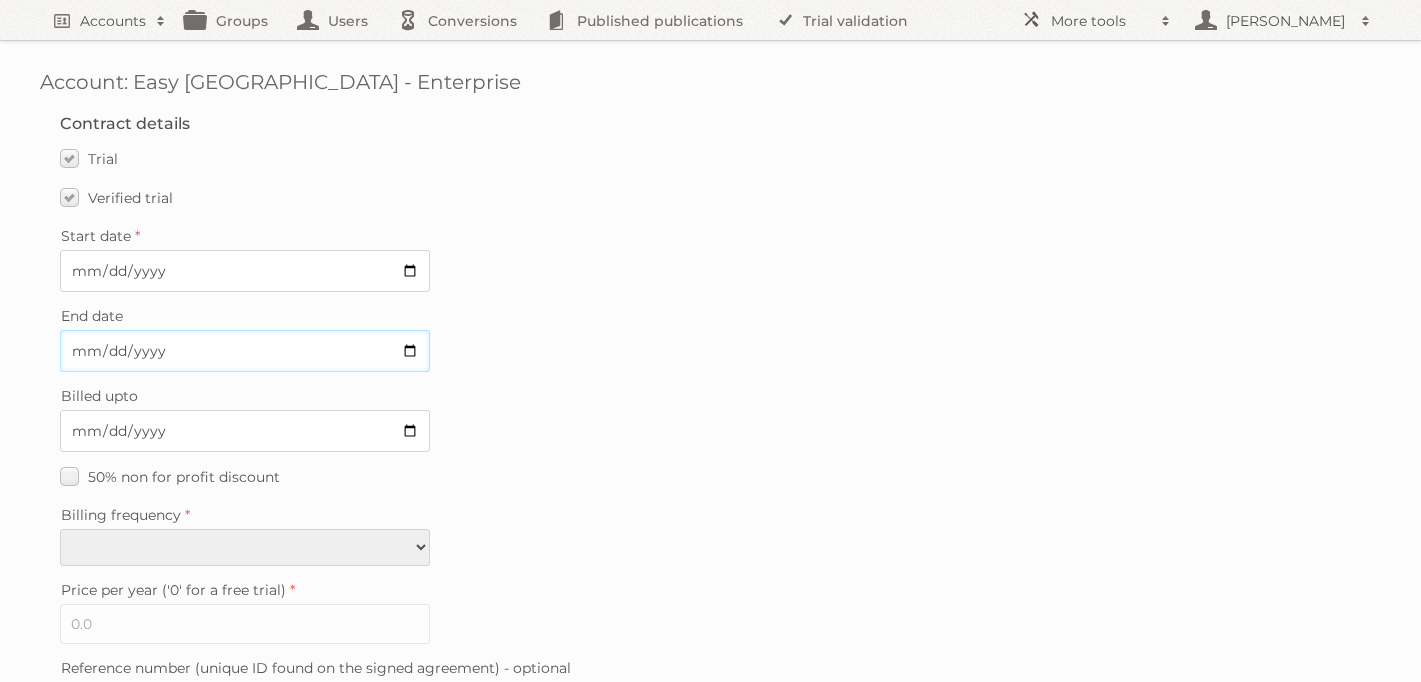 click on "End date" at bounding box center (245, 351) 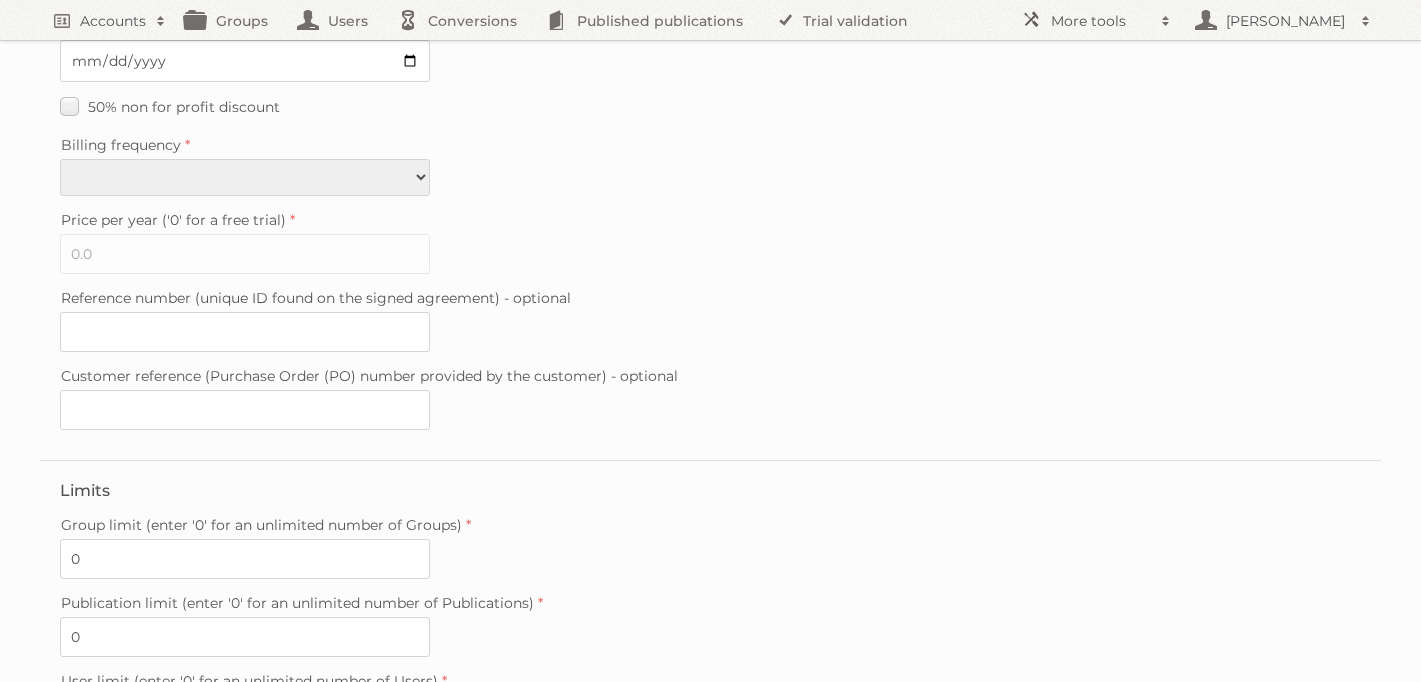 scroll, scrollTop: 635, scrollLeft: 0, axis: vertical 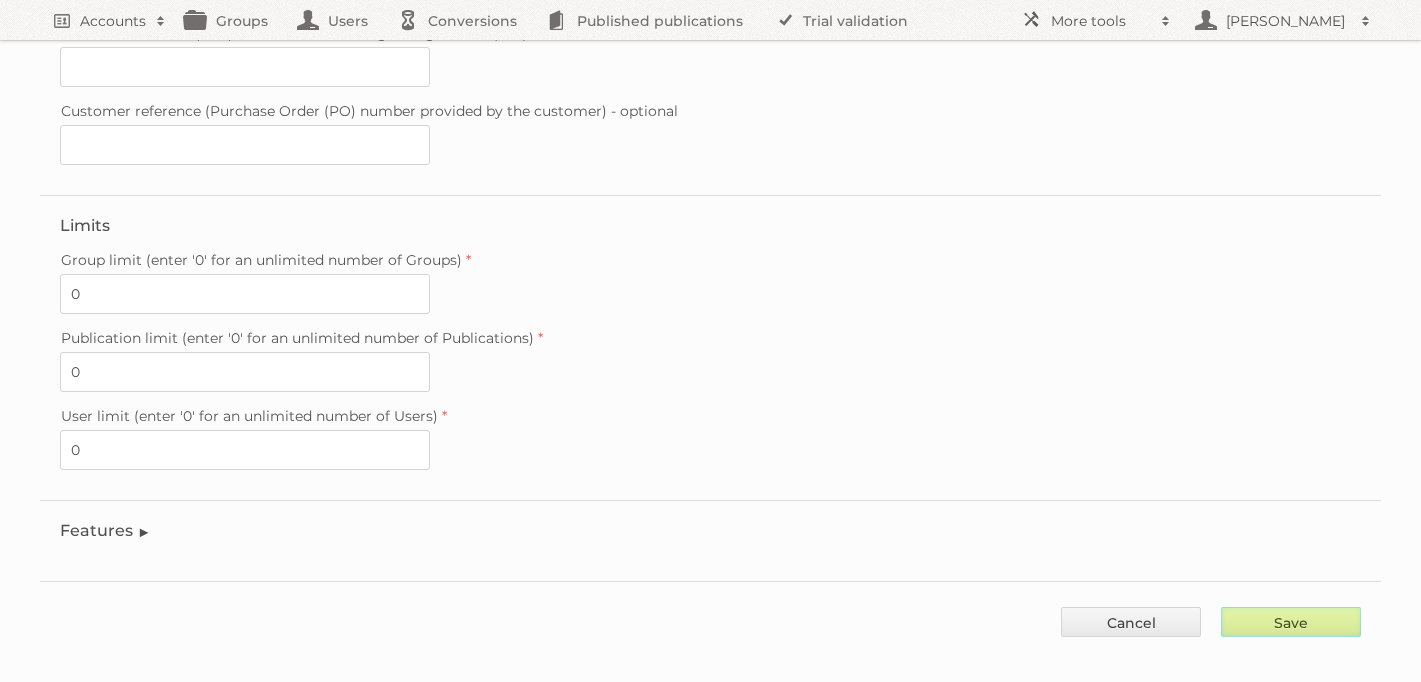 click on "Save" at bounding box center [1291, 622] 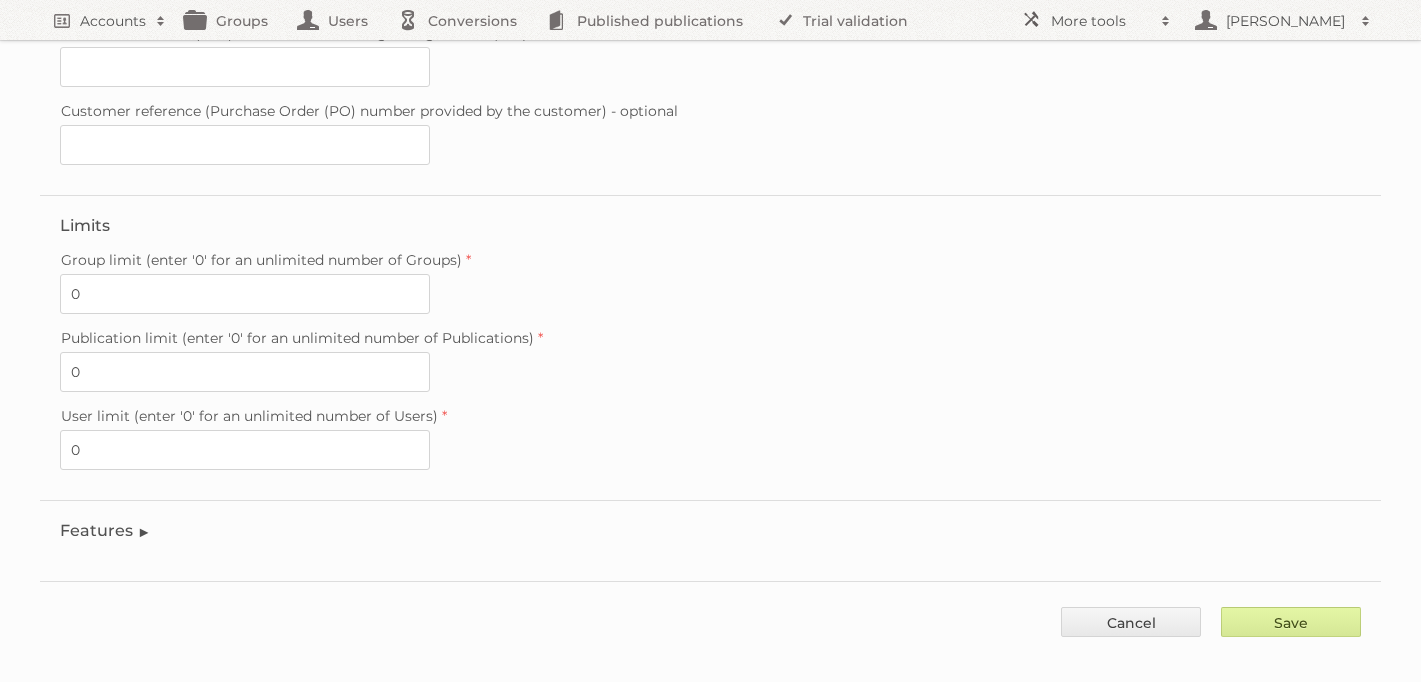 type on "..." 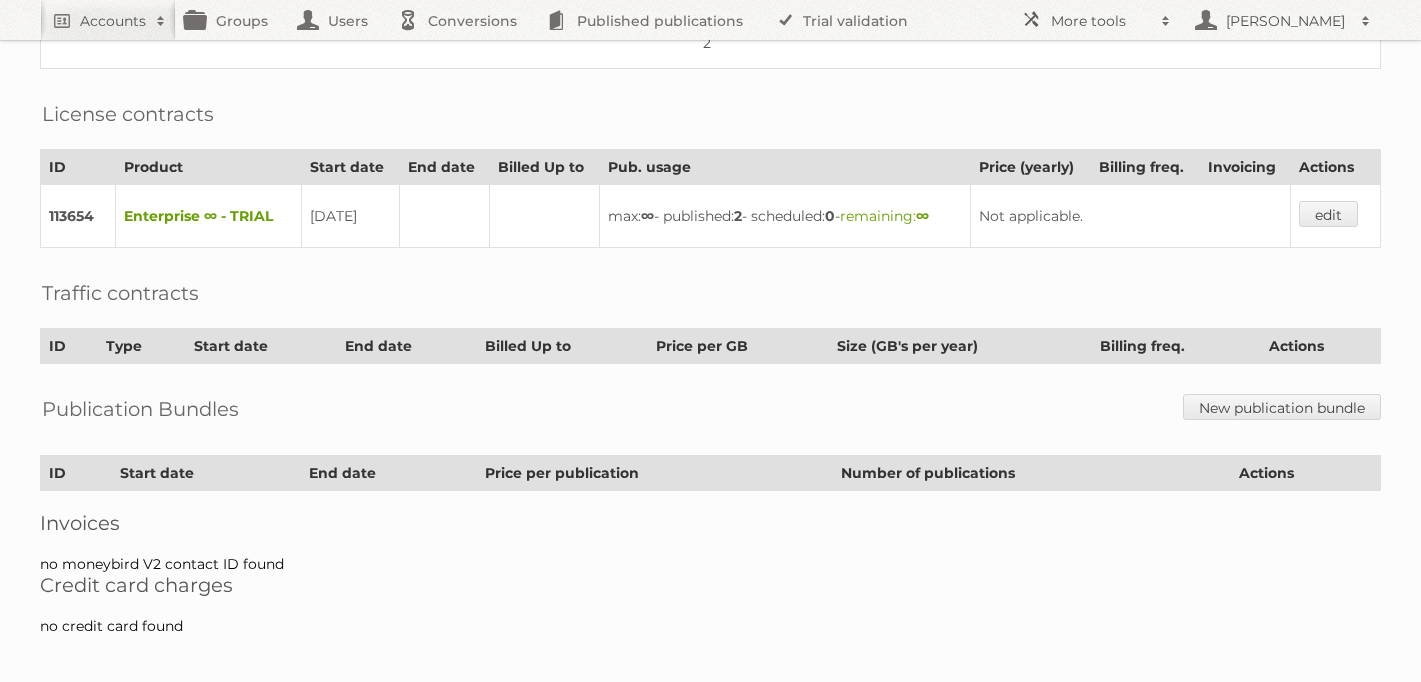 scroll, scrollTop: 0, scrollLeft: 0, axis: both 